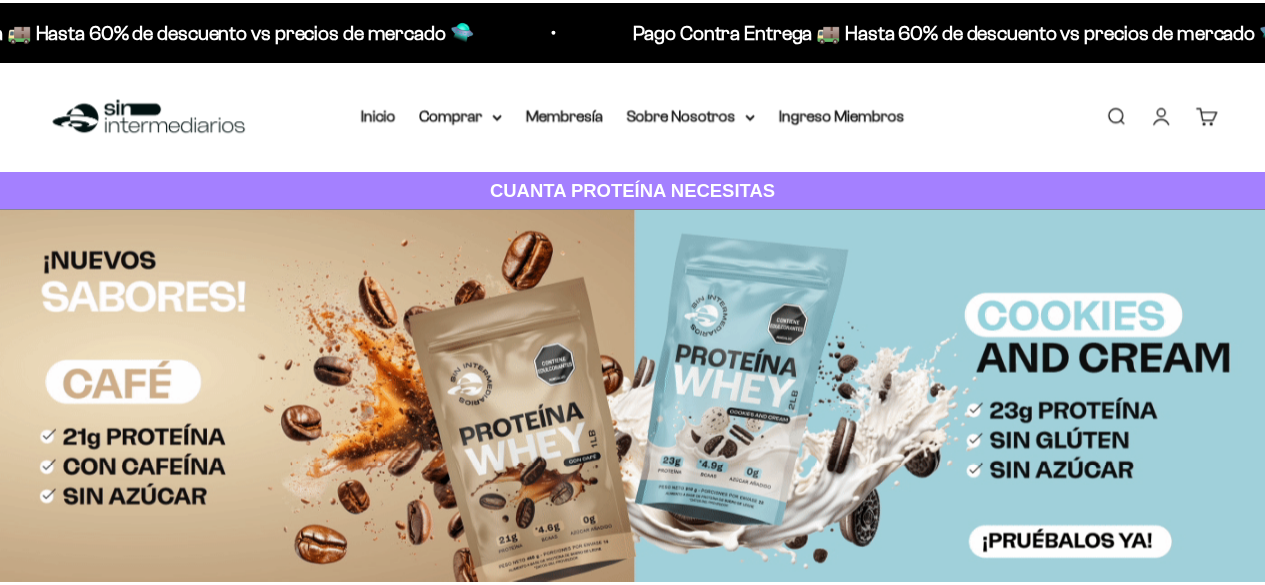 scroll, scrollTop: 0, scrollLeft: 0, axis: both 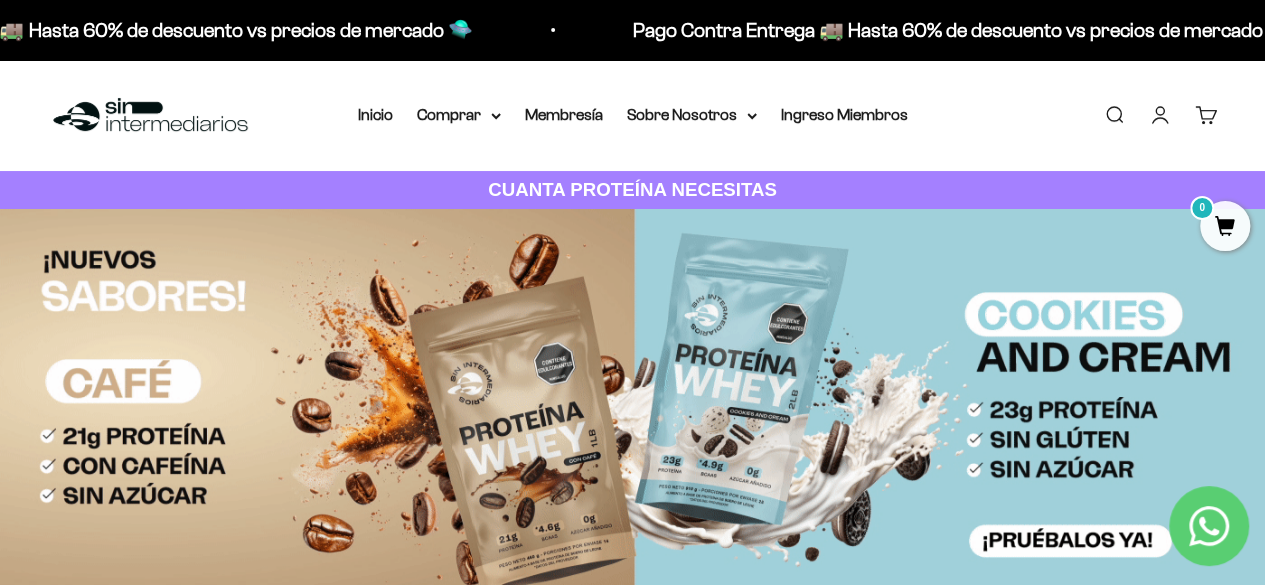 drag, startPoint x: 1271, startPoint y: 43, endPoint x: 1279, endPoint y: 25, distance: 19.697716 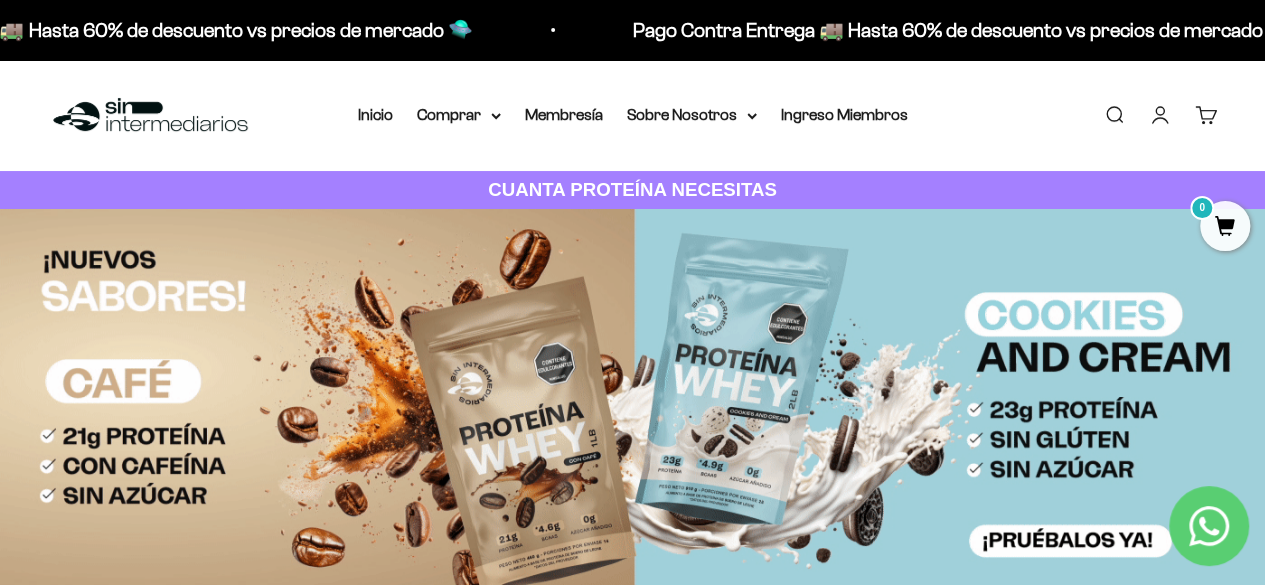 click on "Ir al contenido
Pago Contra Entrega 🚚 Hasta 60% de descuento vs precios de mercado 🛸
Pago Contra Entrega 🚚 Hasta 60% de descuento vs precios de mercado 🛸
Pago Contra Entrega 🚚 Hasta 60% de descuento vs precios de mercado 🛸
Pago Contra Entrega 🚚 Hasta 60% de descuento vs precios de mercado 🛸
Pago Contra Entrega 🚚 Hasta 60% de descuento vs precios de mercado 🛸
Pago Contra Entrega 🚚 Hasta 60% de descuento vs precios de mercado 🛸
Pago Contra Entrega 🚚 Hasta 60% de descuento vs precios de mercado 🛸" at bounding box center (632, 4056) 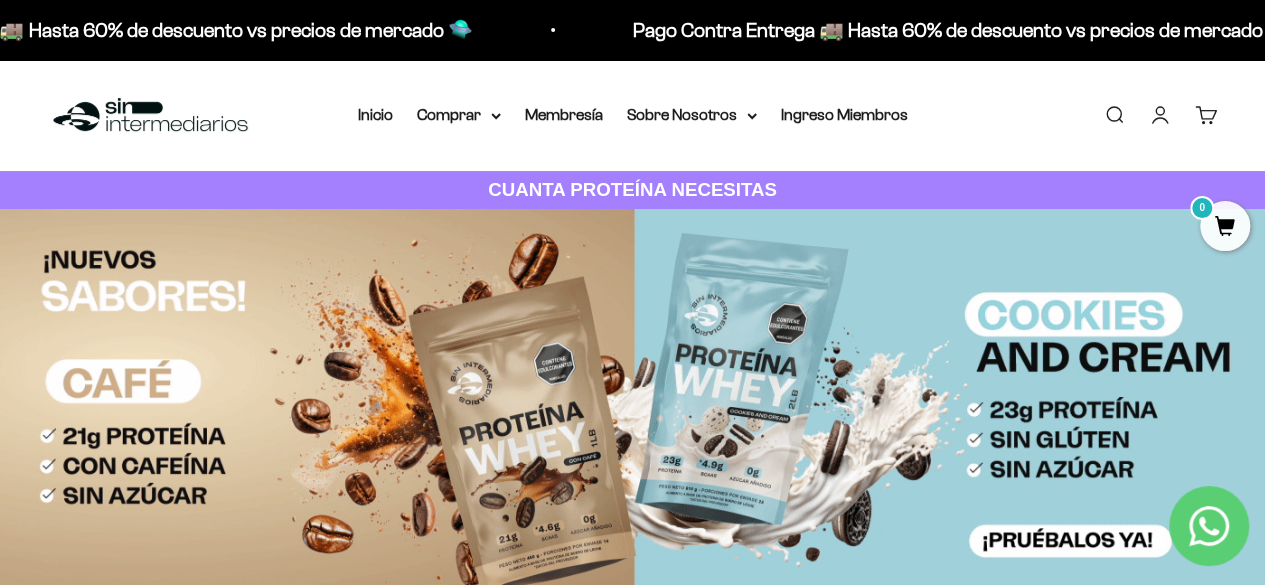 click on "Menú
Buscar
Inicio
Comprar
Proteínas
Ver Todos
Whey
Iso Vegan Pancakes Pre-Entreno 0" at bounding box center (632, 115) 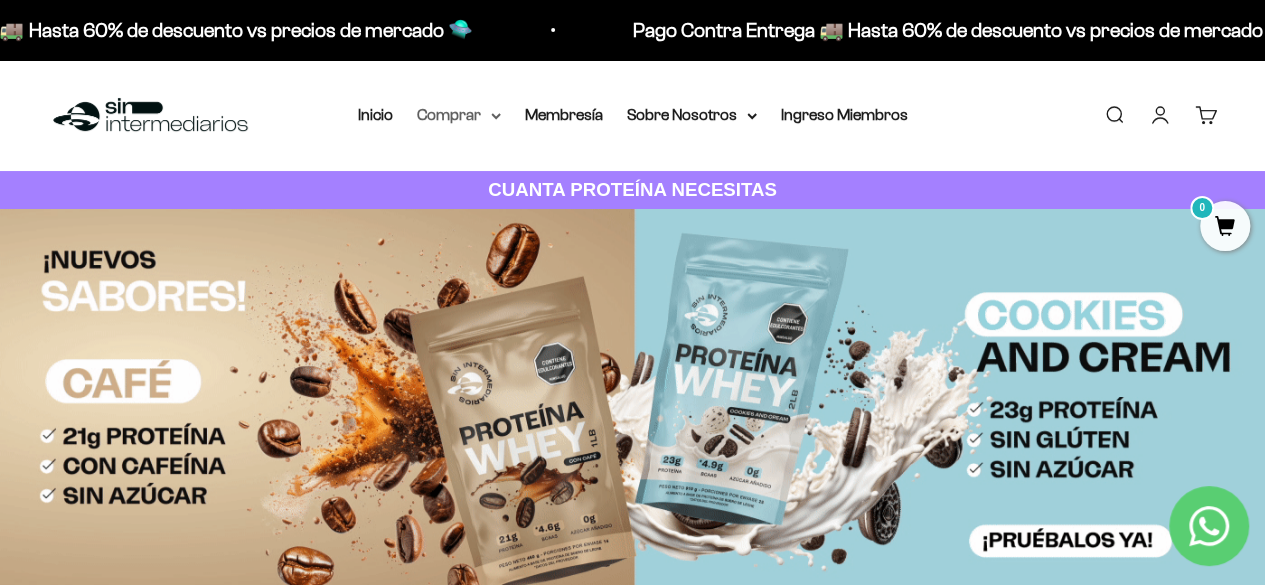 click on "Comprar" at bounding box center (459, 115) 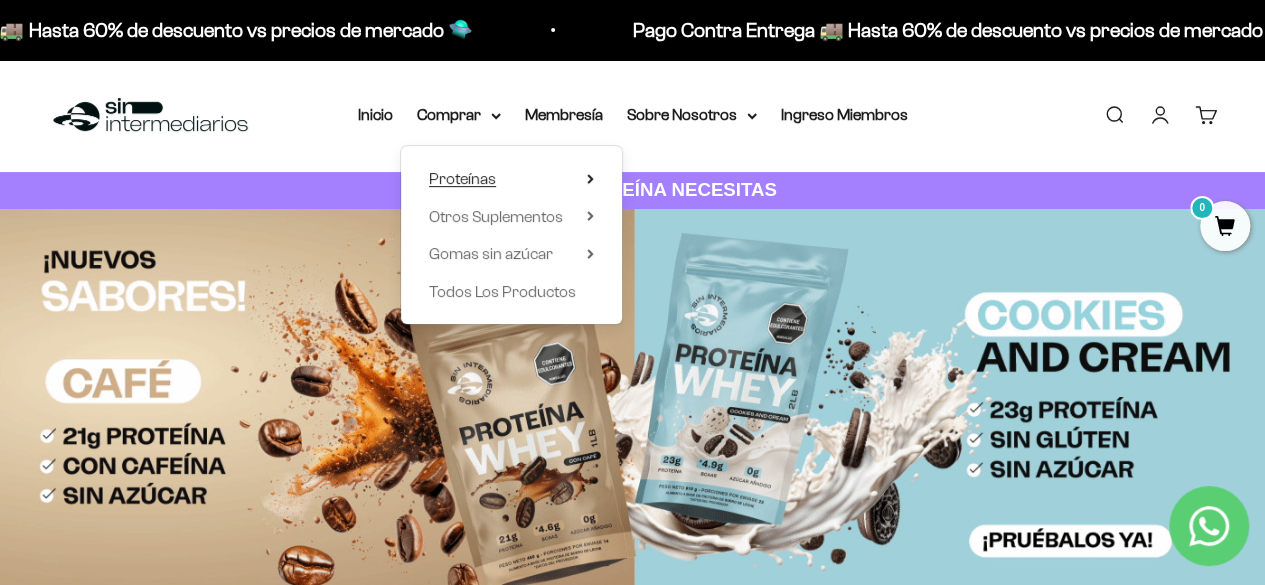 click 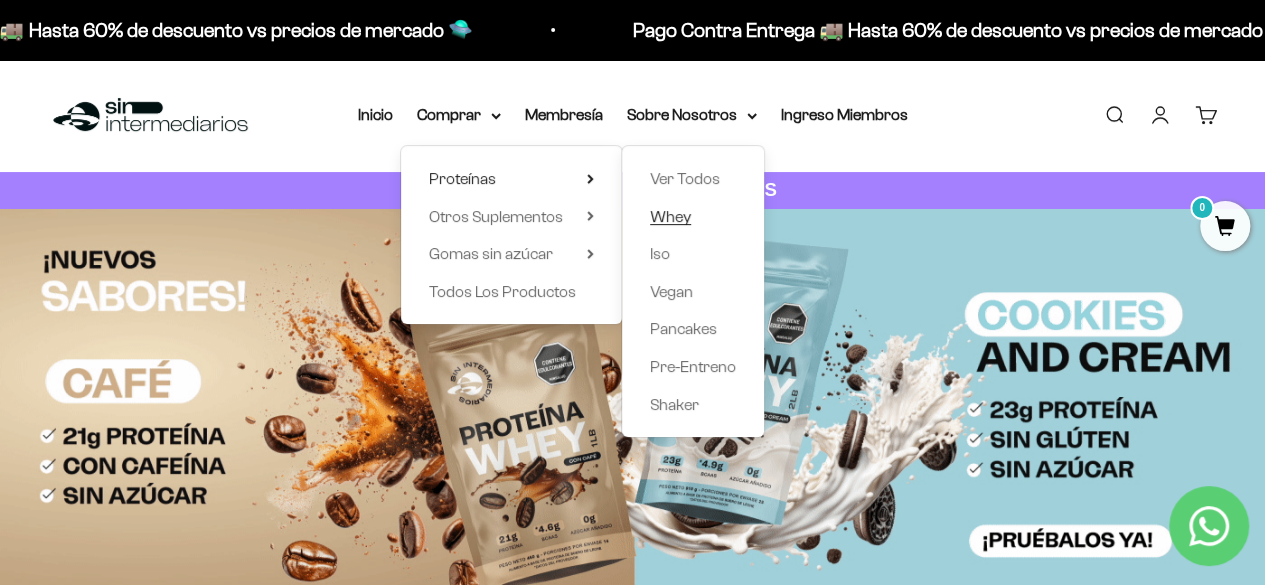 click on "Whey" at bounding box center [670, 216] 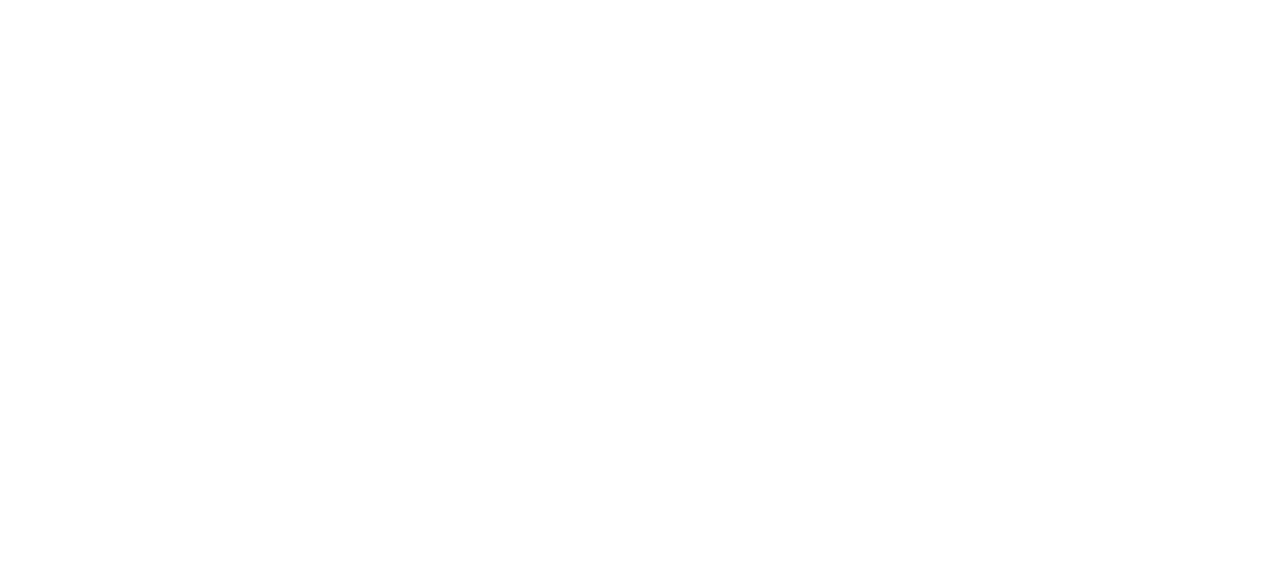 scroll, scrollTop: 0, scrollLeft: 0, axis: both 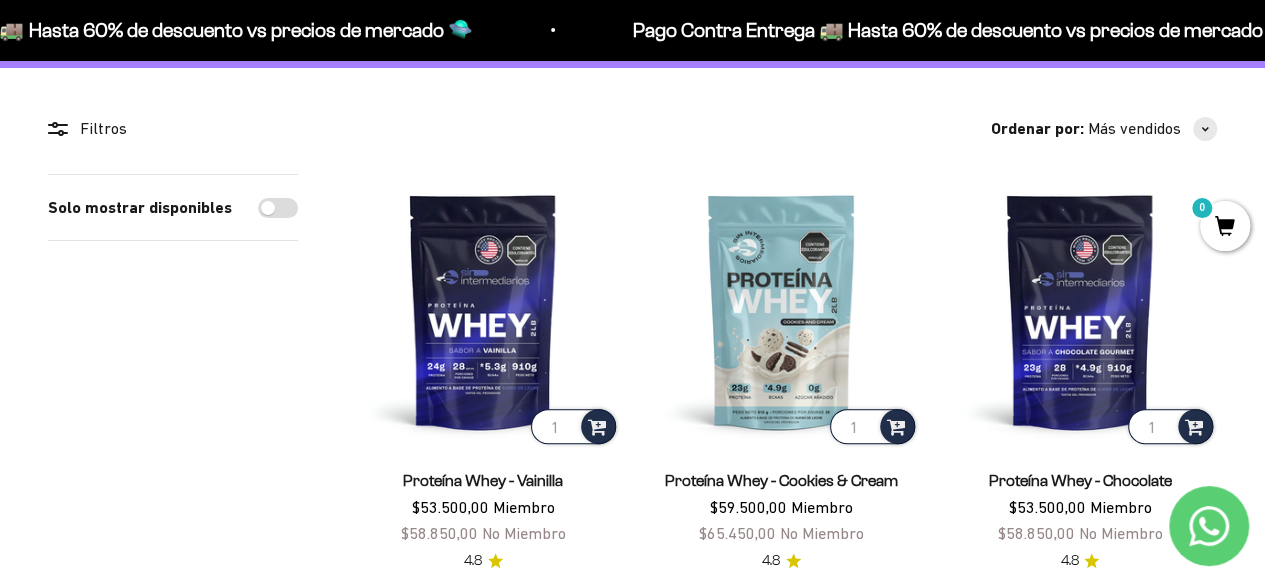 drag, startPoint x: 1274, startPoint y: 31, endPoint x: 1277, endPoint y: 56, distance: 25.179358 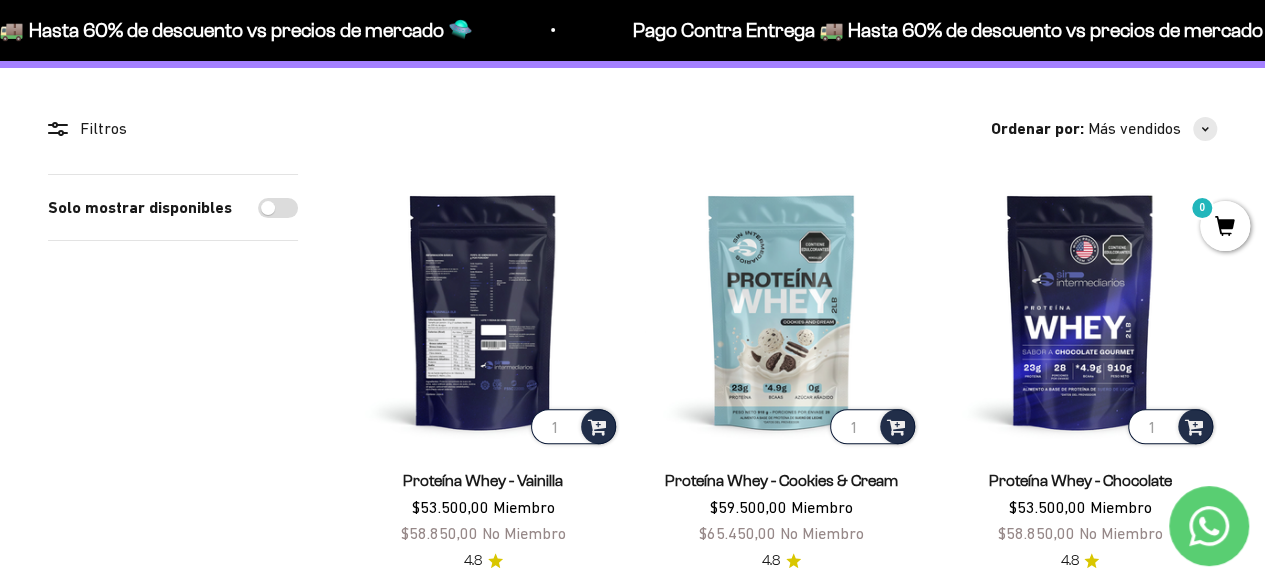 click at bounding box center (483, 311) 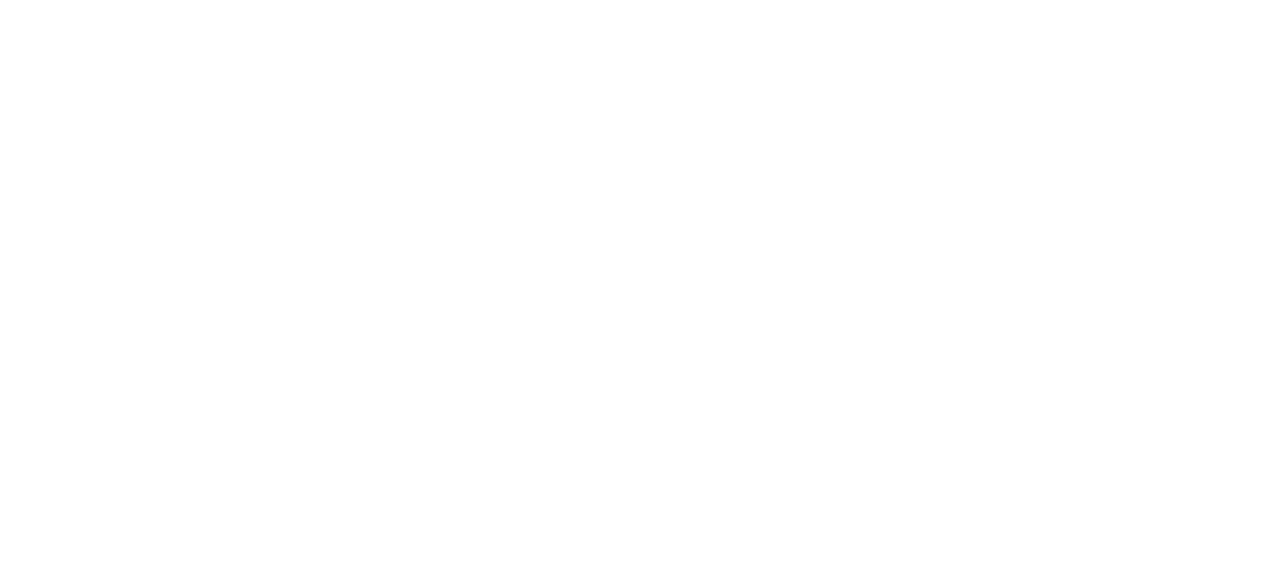 scroll, scrollTop: 0, scrollLeft: 0, axis: both 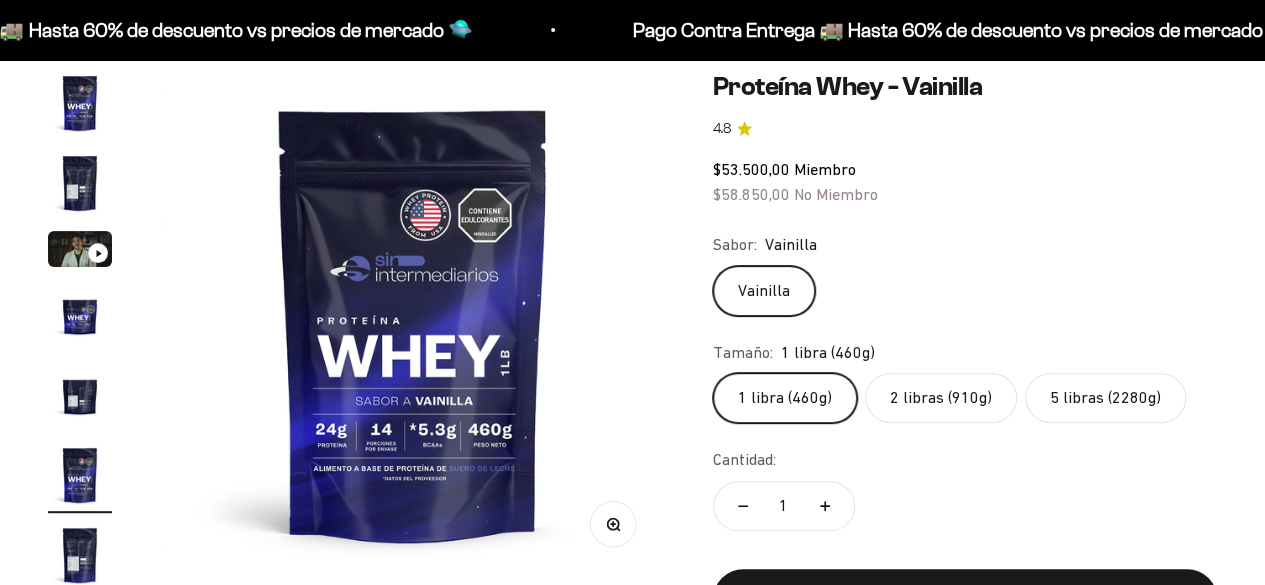 click on "2 libras (910g)" 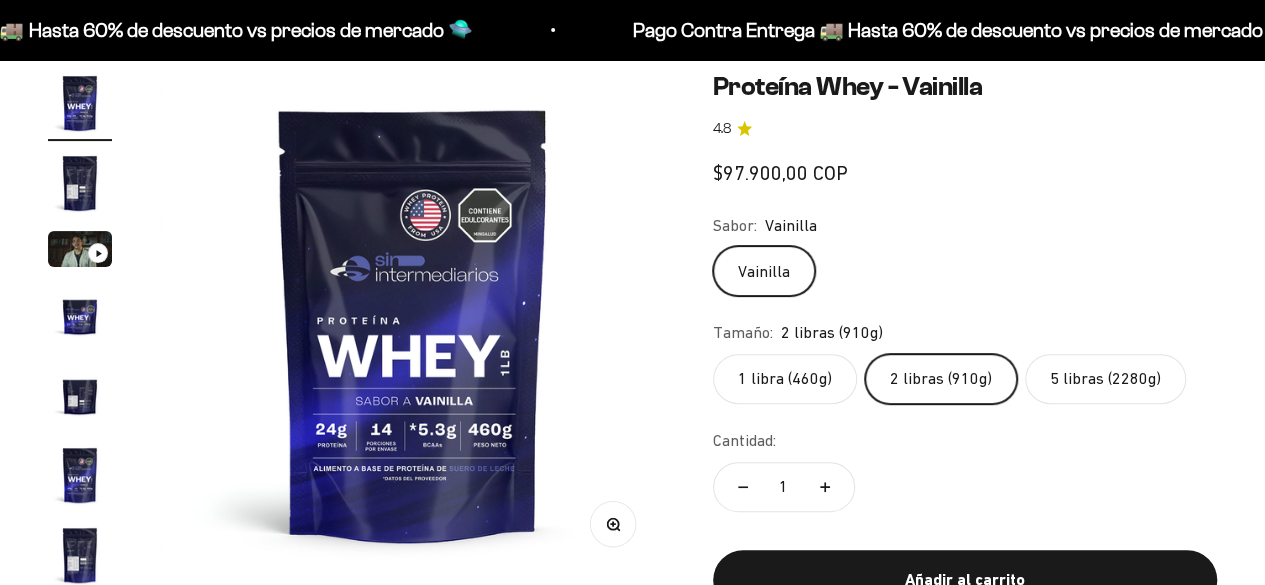 scroll, scrollTop: 0, scrollLeft: 0, axis: both 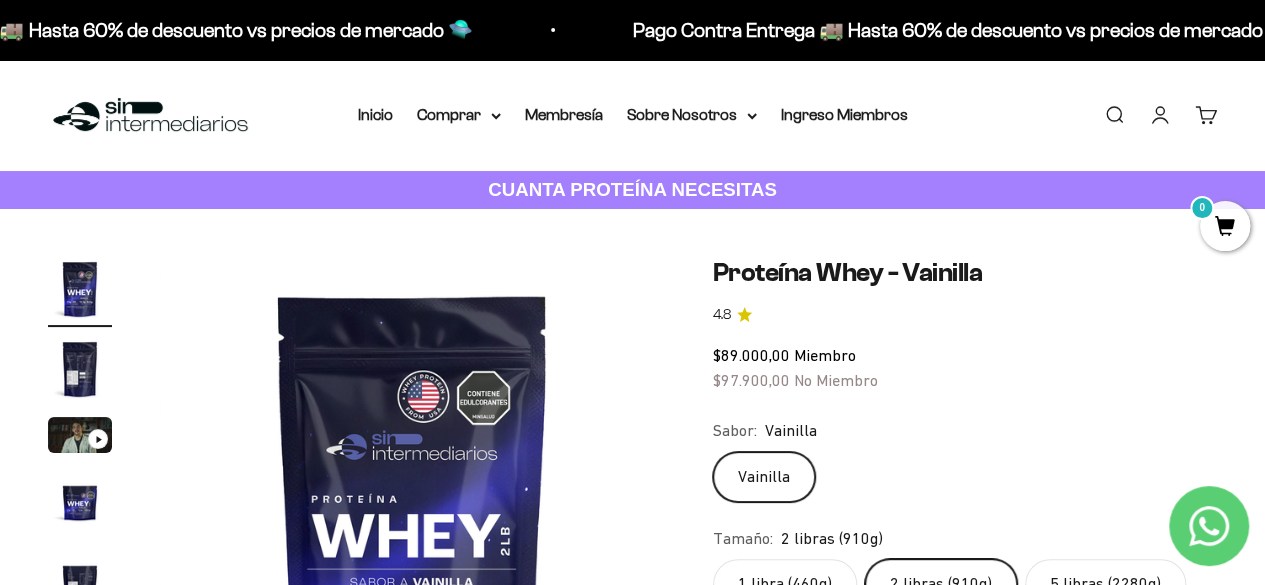 click on "Iniciar sesión" at bounding box center [1160, 115] 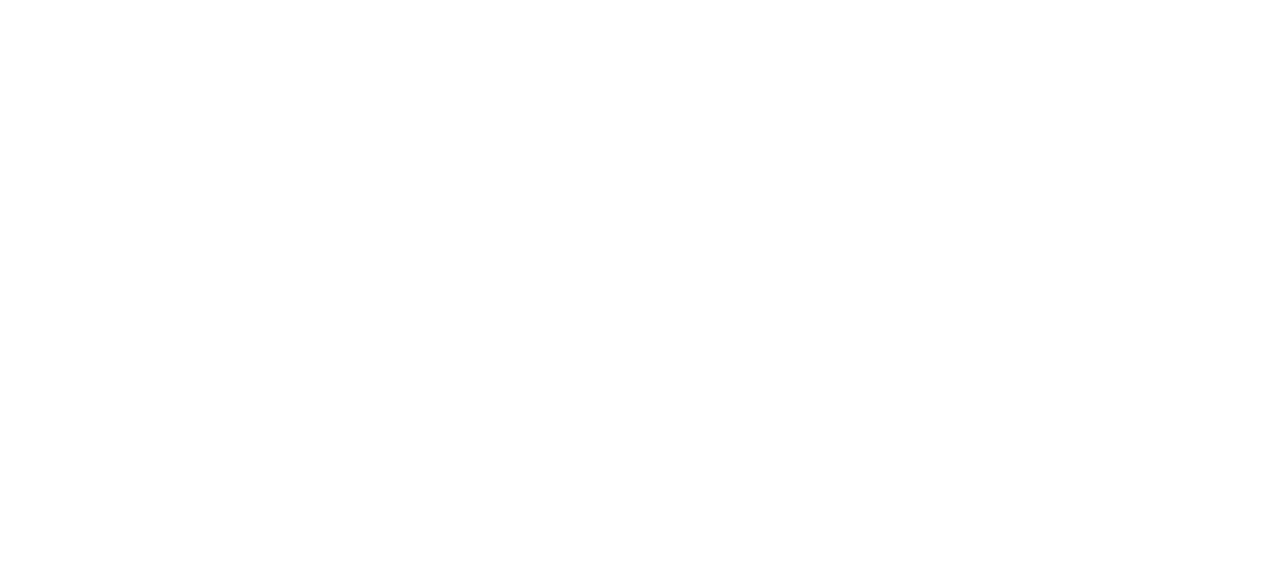 scroll, scrollTop: 0, scrollLeft: 0, axis: both 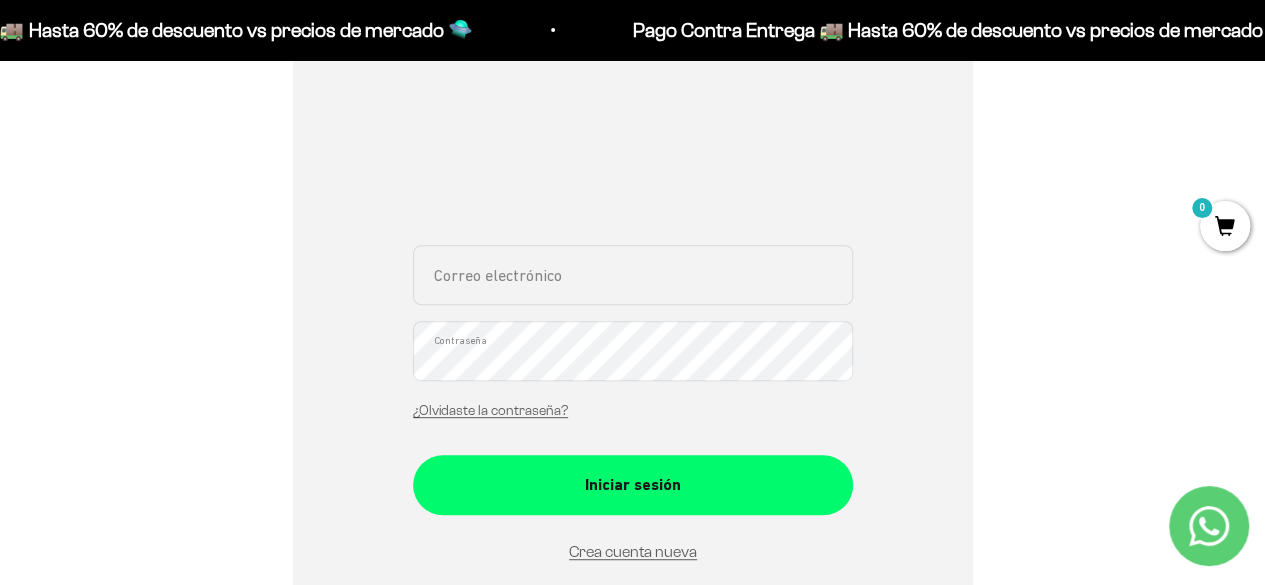 click on "Correo electrónico" at bounding box center [633, 275] 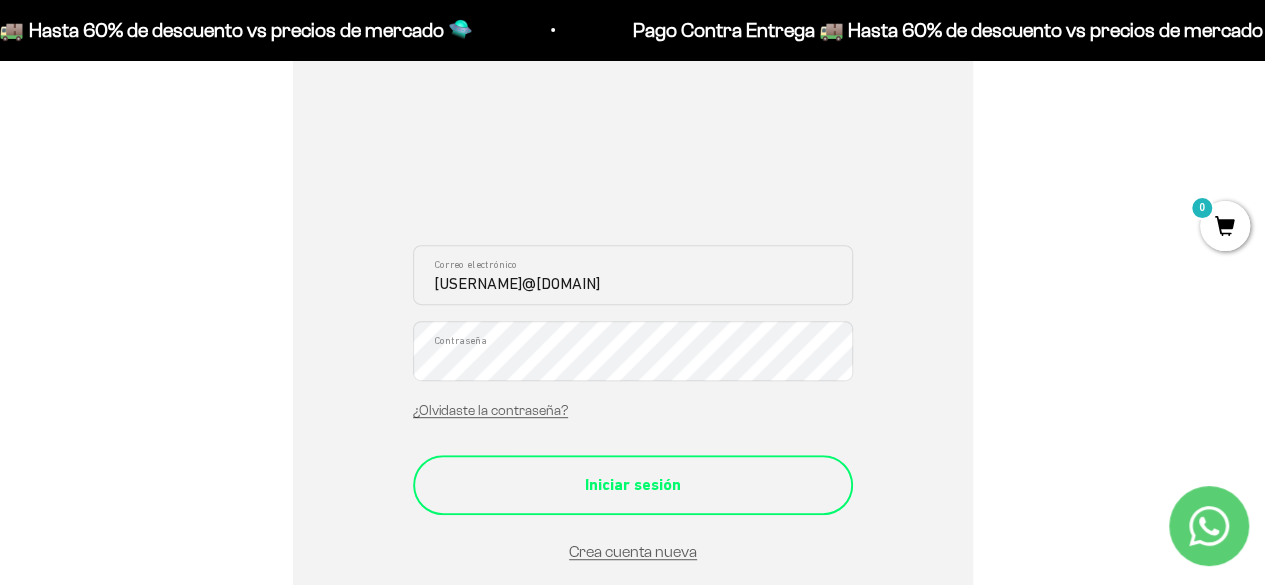 click on "Iniciar sesión" at bounding box center [633, 485] 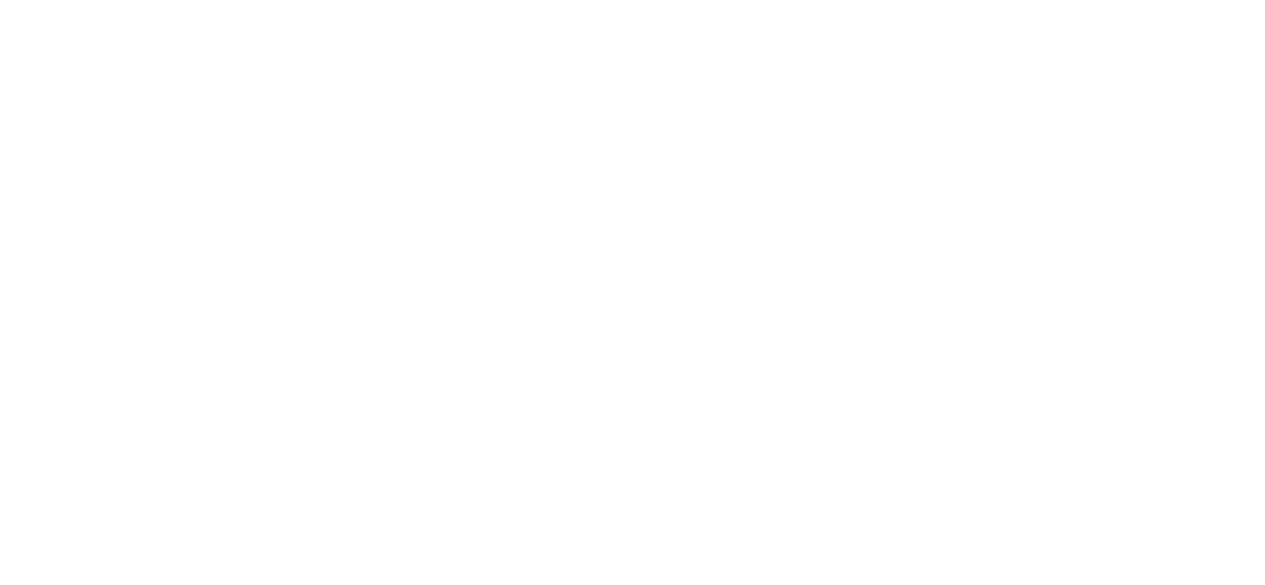 scroll, scrollTop: 0, scrollLeft: 0, axis: both 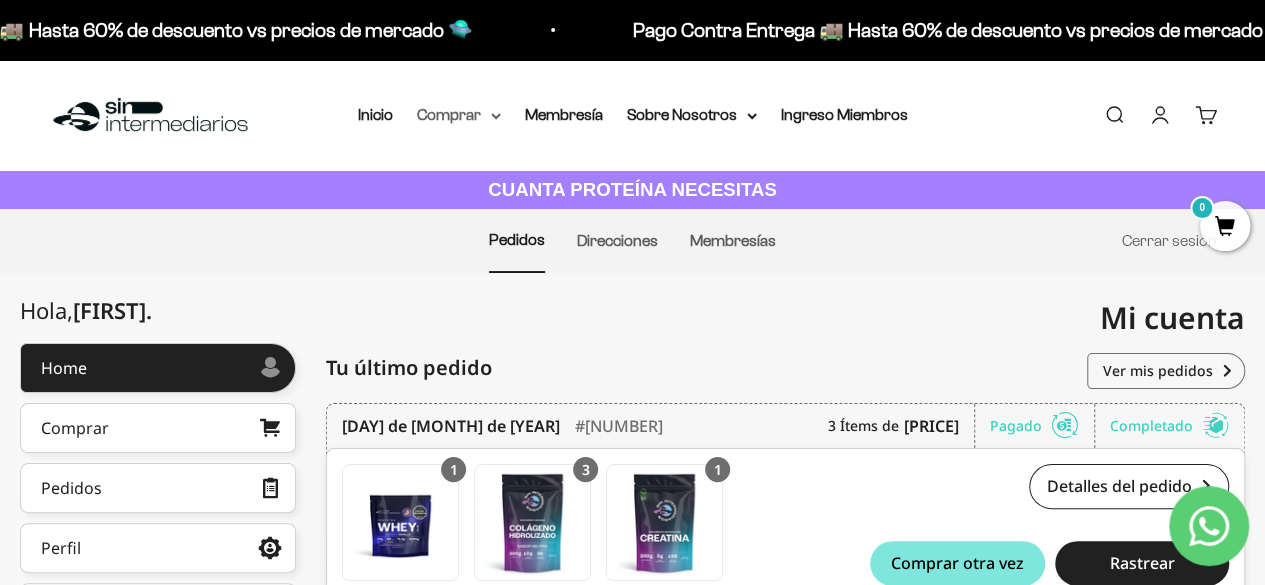 click on "Comprar" at bounding box center [459, 115] 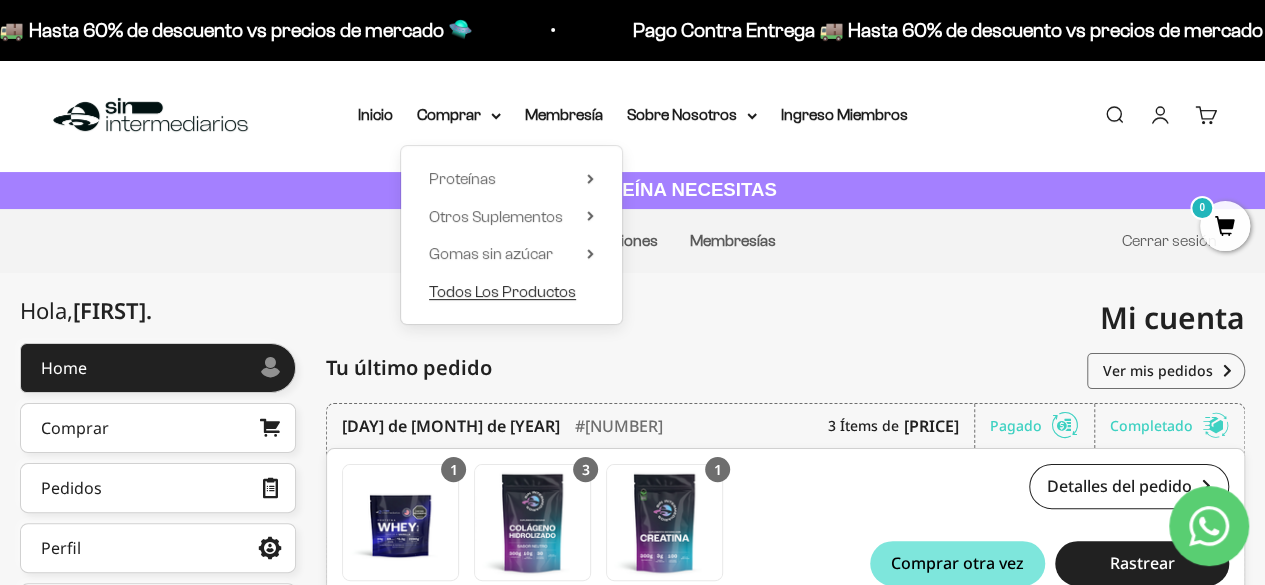 click on "Todos Los Productos" at bounding box center (502, 291) 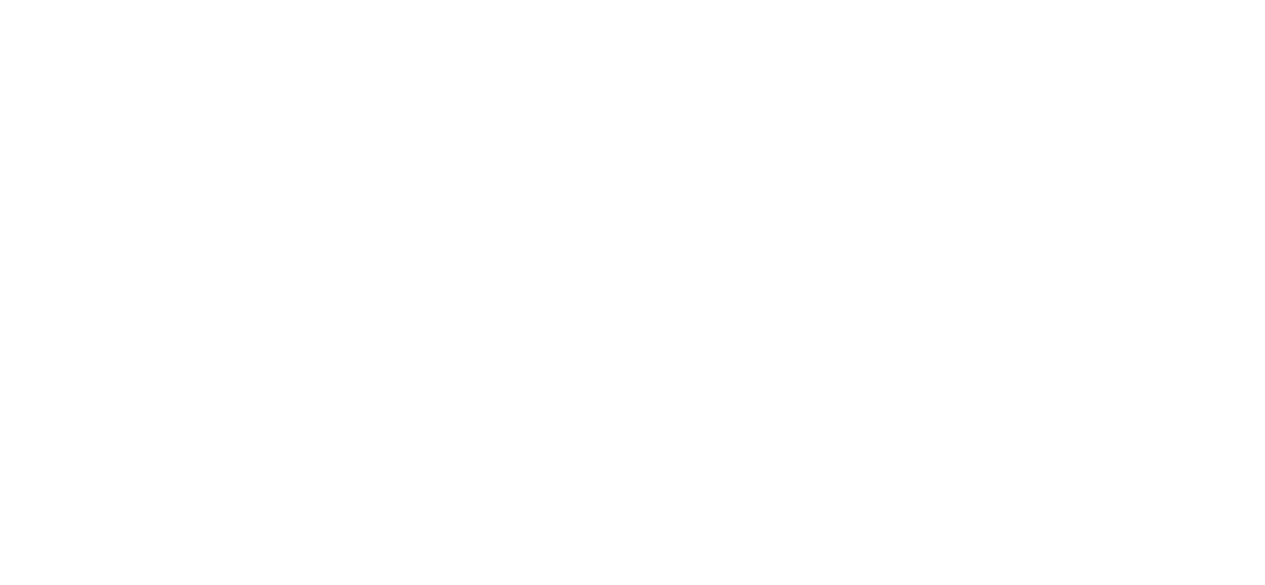 scroll, scrollTop: 0, scrollLeft: 0, axis: both 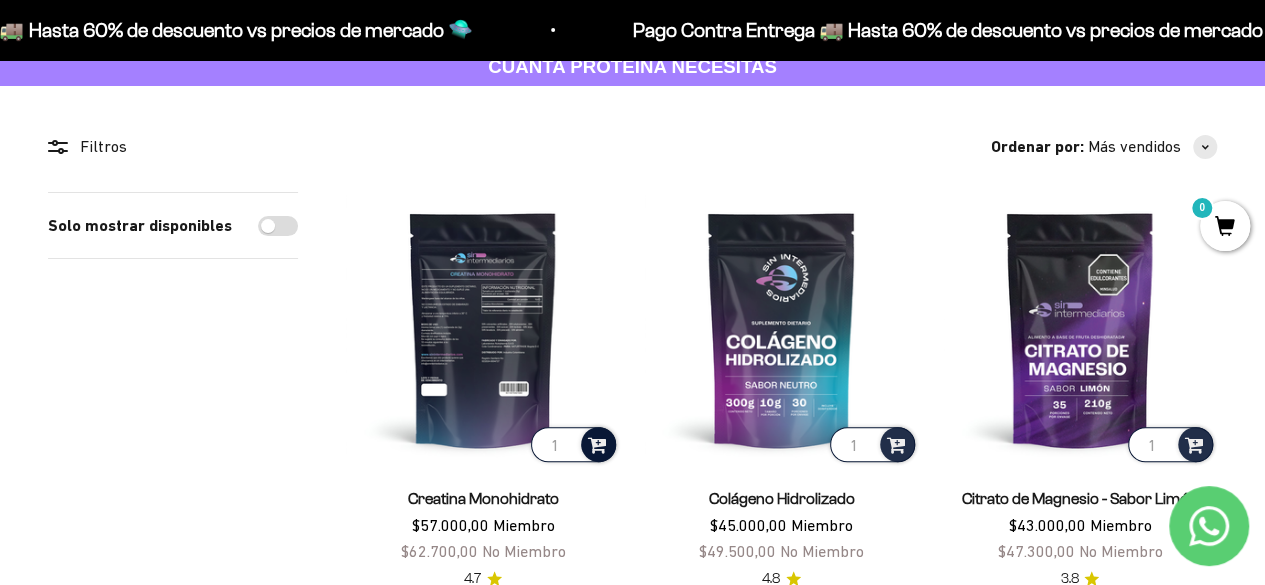 click at bounding box center (597, 443) 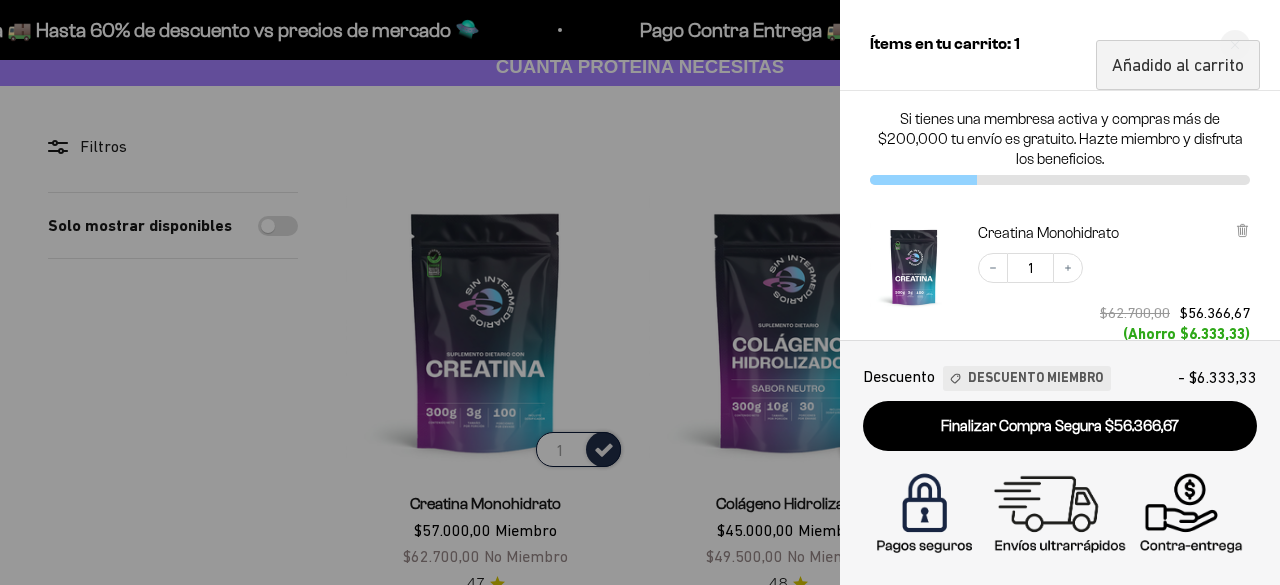 click at bounding box center [640, 292] 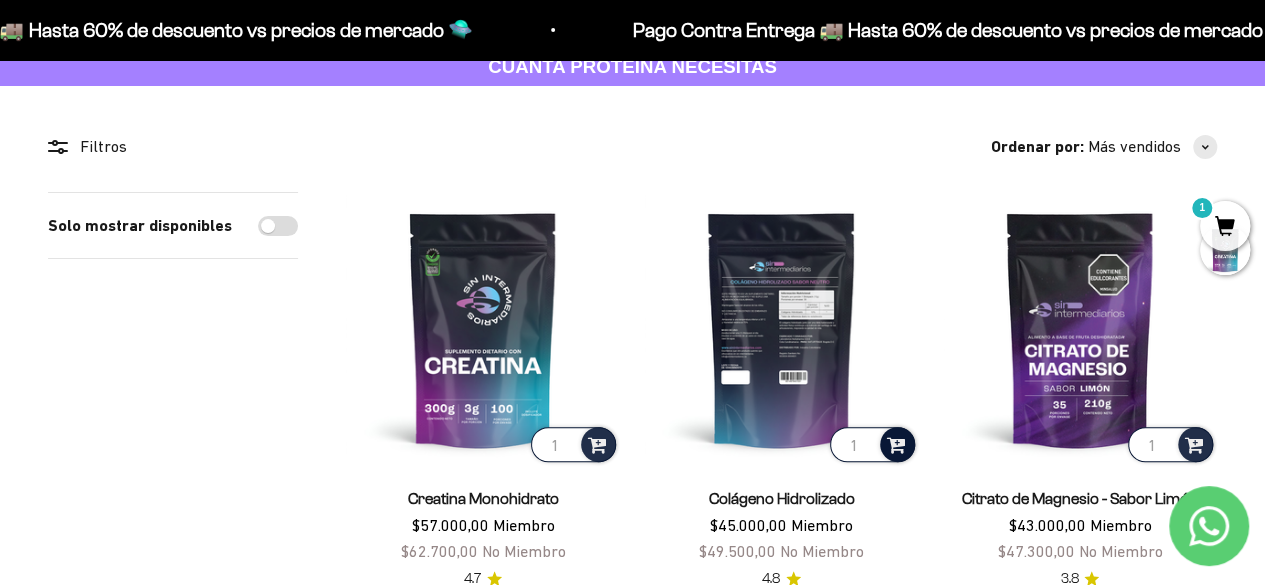 click at bounding box center [896, 443] 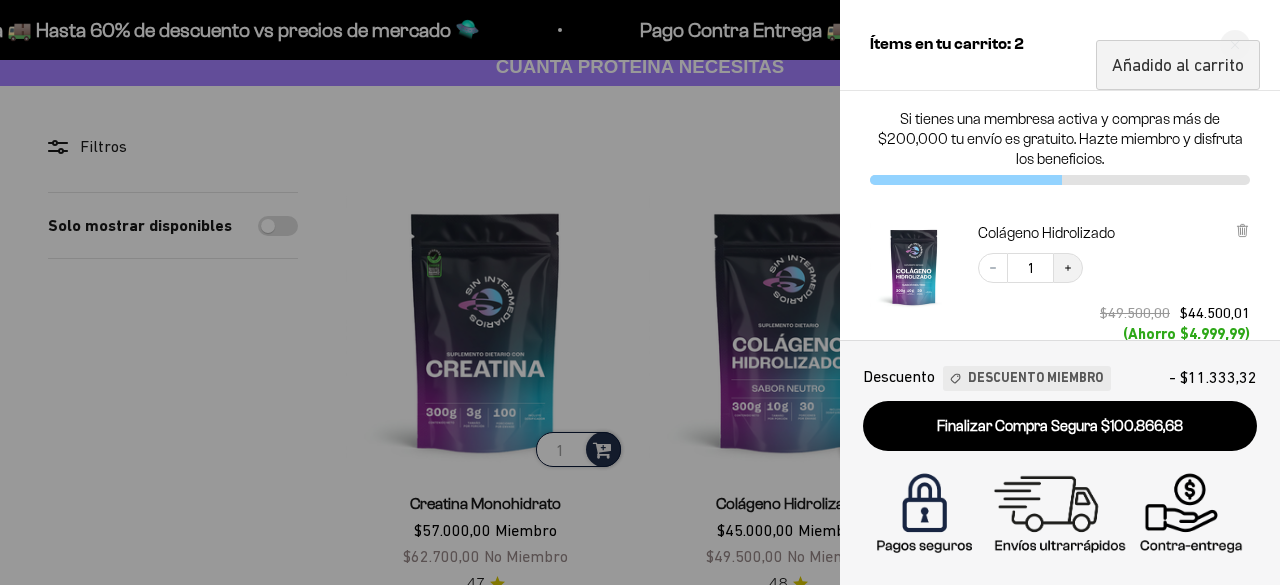 click 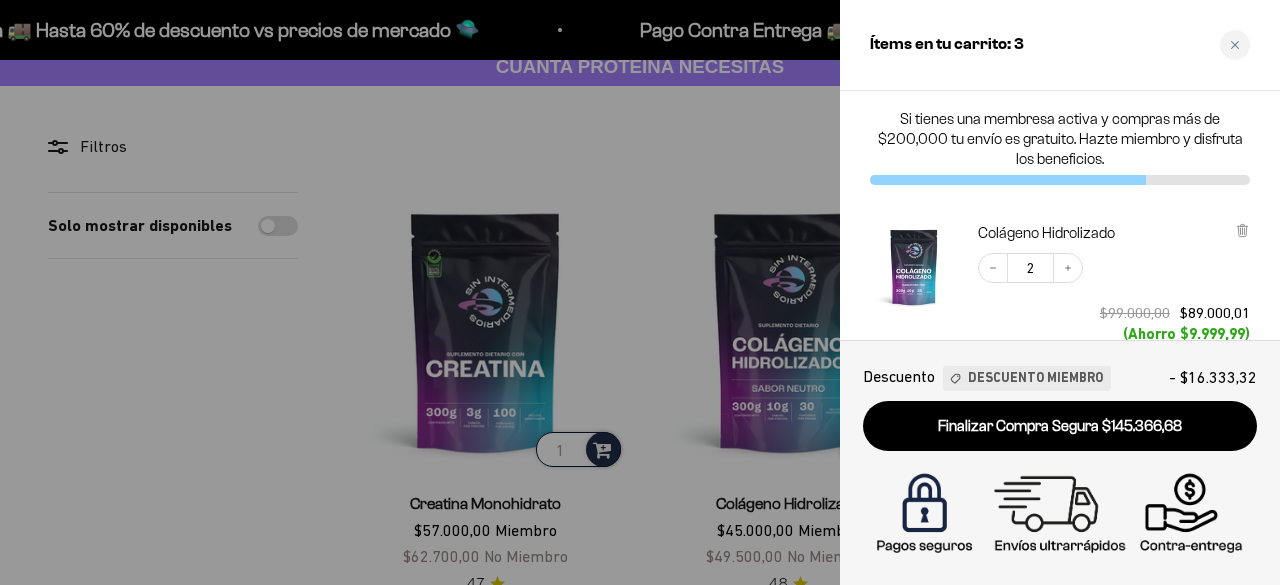 click on "Decrease quantity 2 Increase quantity $99.000,00 $89.000,01 (Ahorro $9.999,99) Descuento Miembro" at bounding box center (1104, 299) 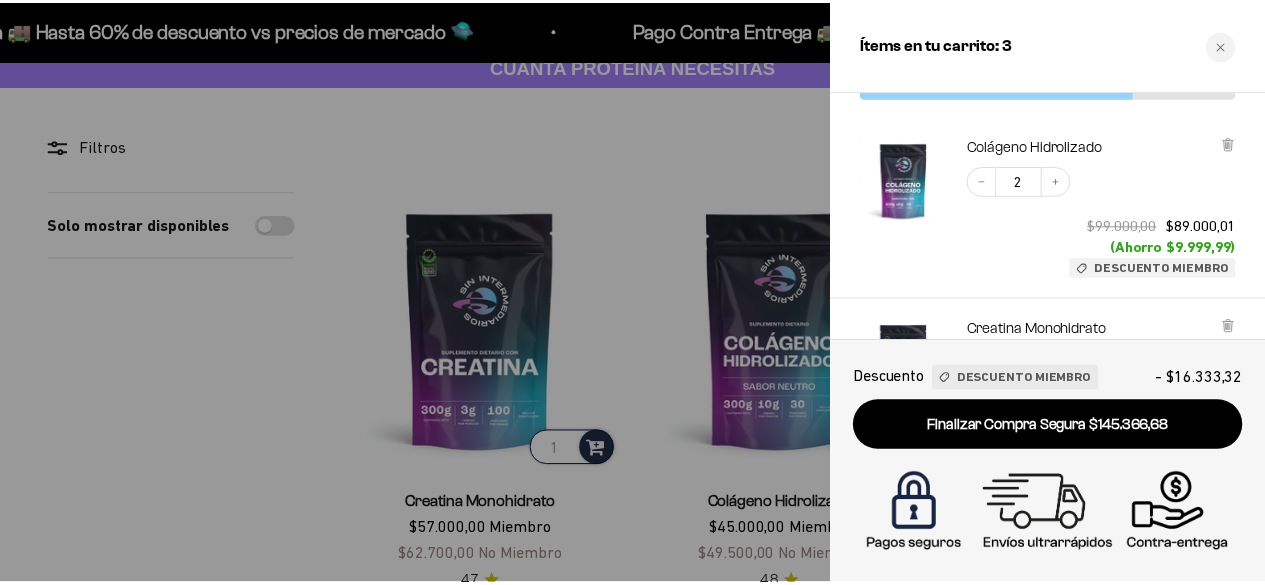 scroll, scrollTop: 120, scrollLeft: 0, axis: vertical 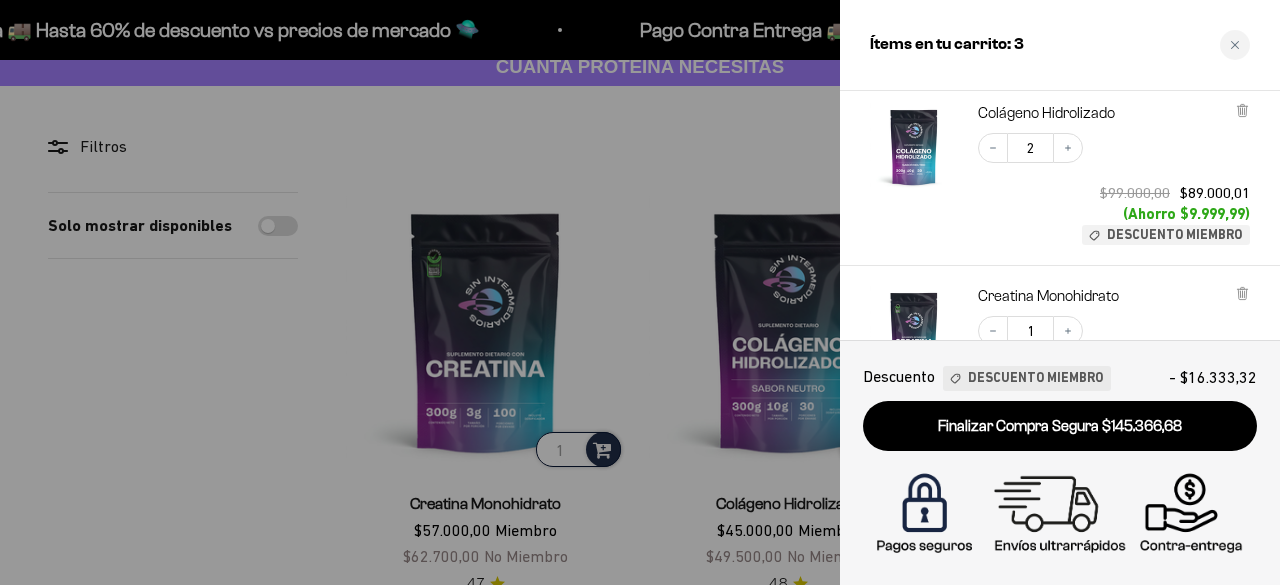 click at bounding box center (640, 292) 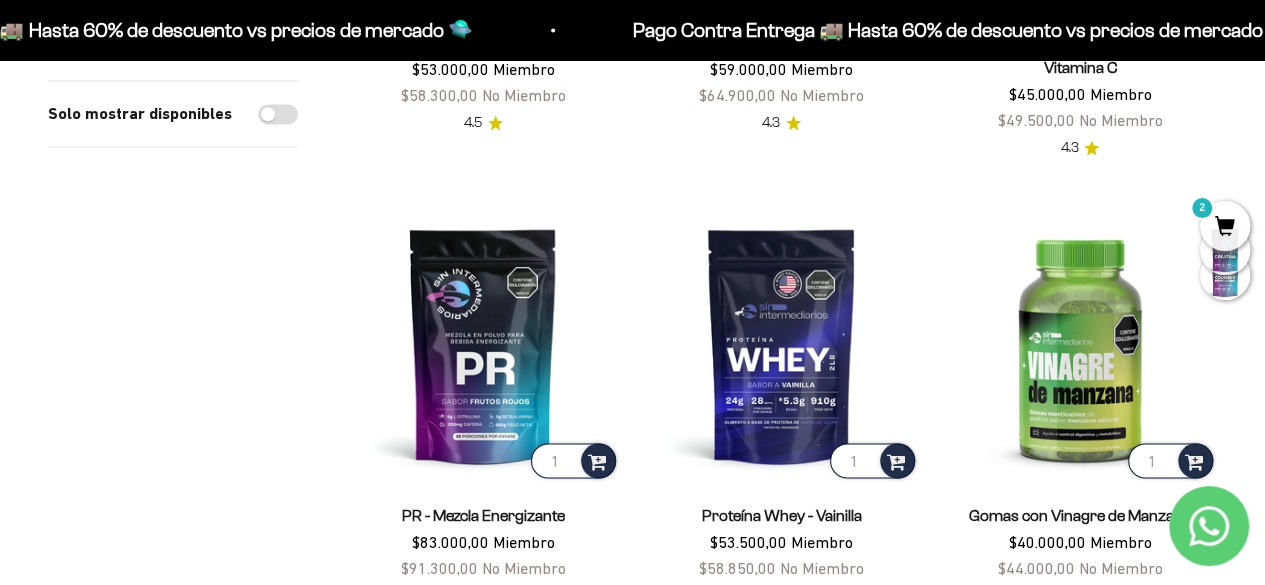 scroll, scrollTop: 1466, scrollLeft: 0, axis: vertical 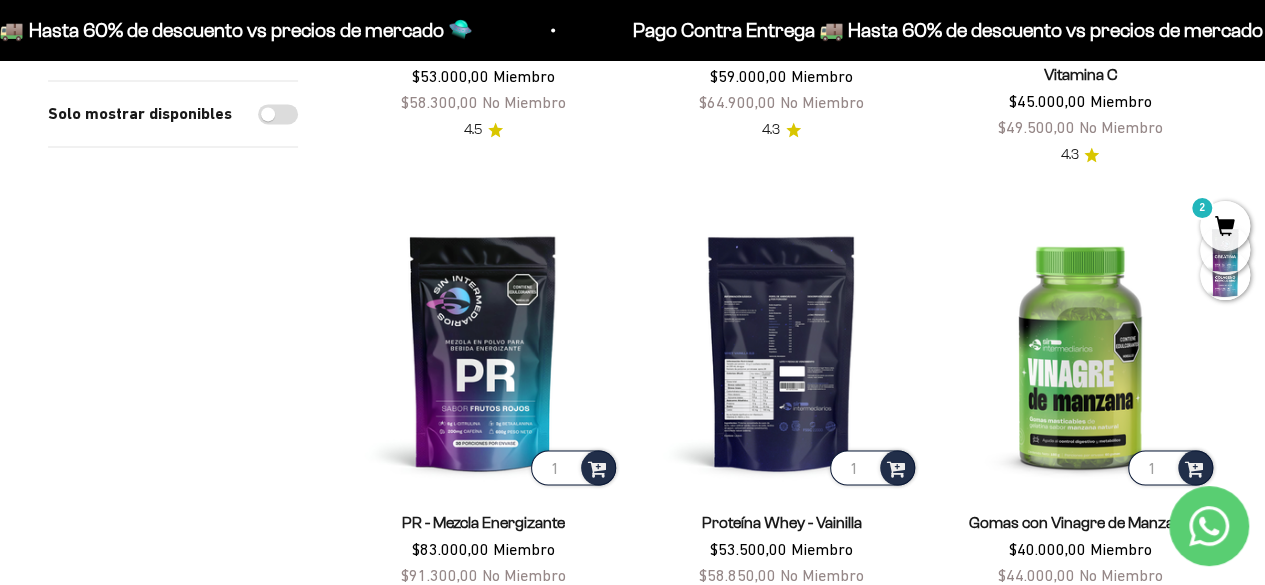 click at bounding box center [781, 352] 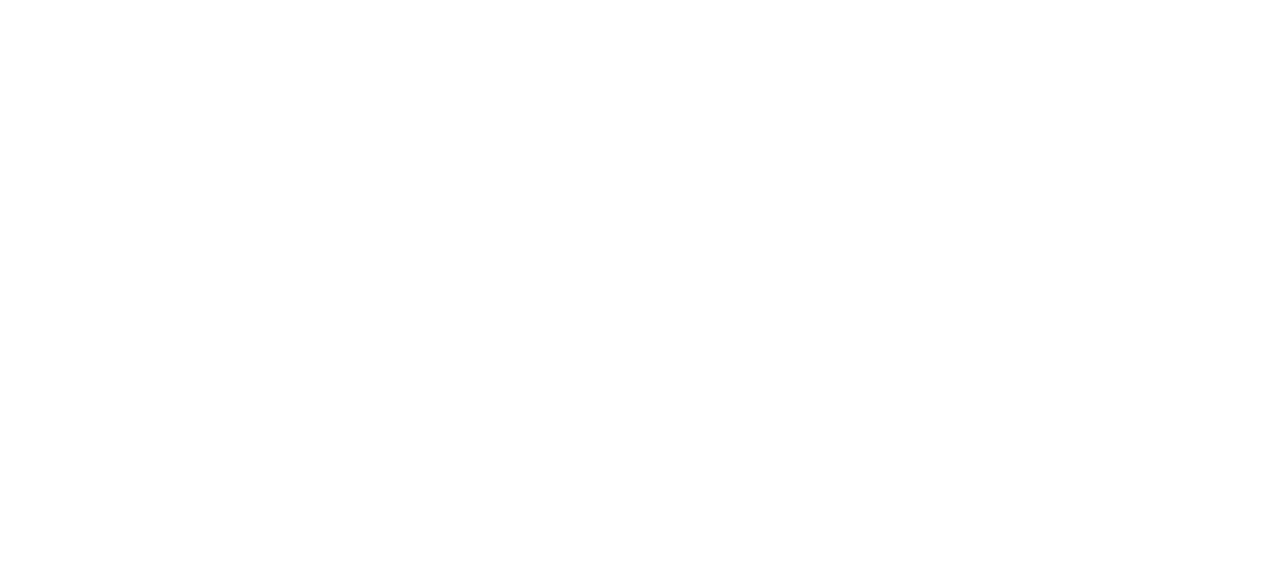 scroll, scrollTop: 0, scrollLeft: 0, axis: both 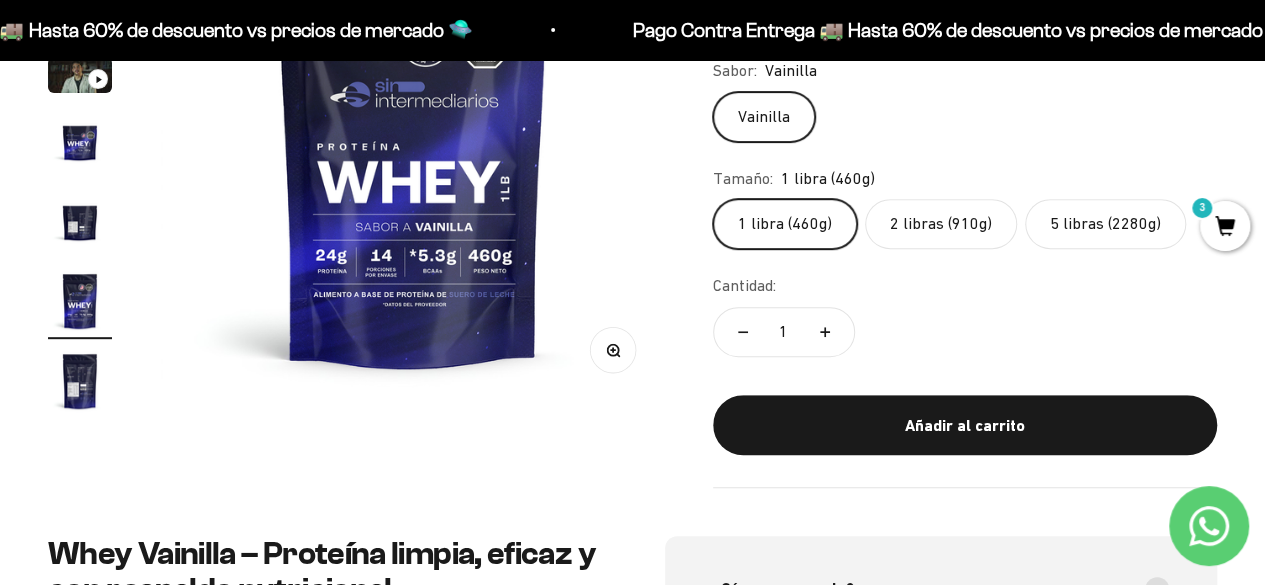 click on "2 libras (910g)" 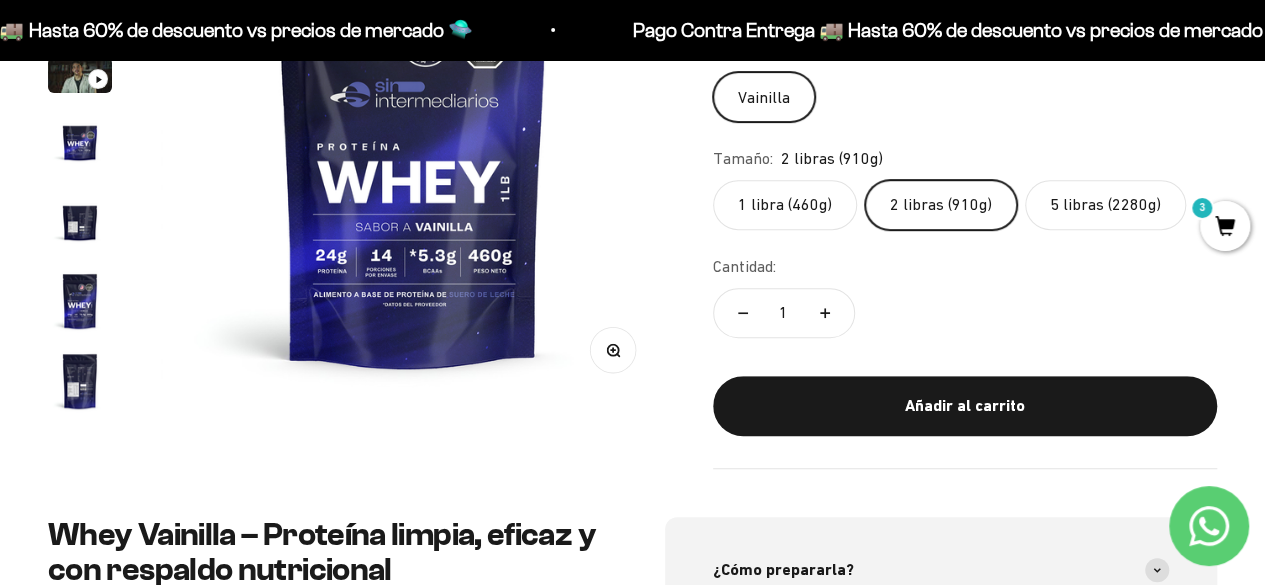 scroll, scrollTop: 0, scrollLeft: 0, axis: both 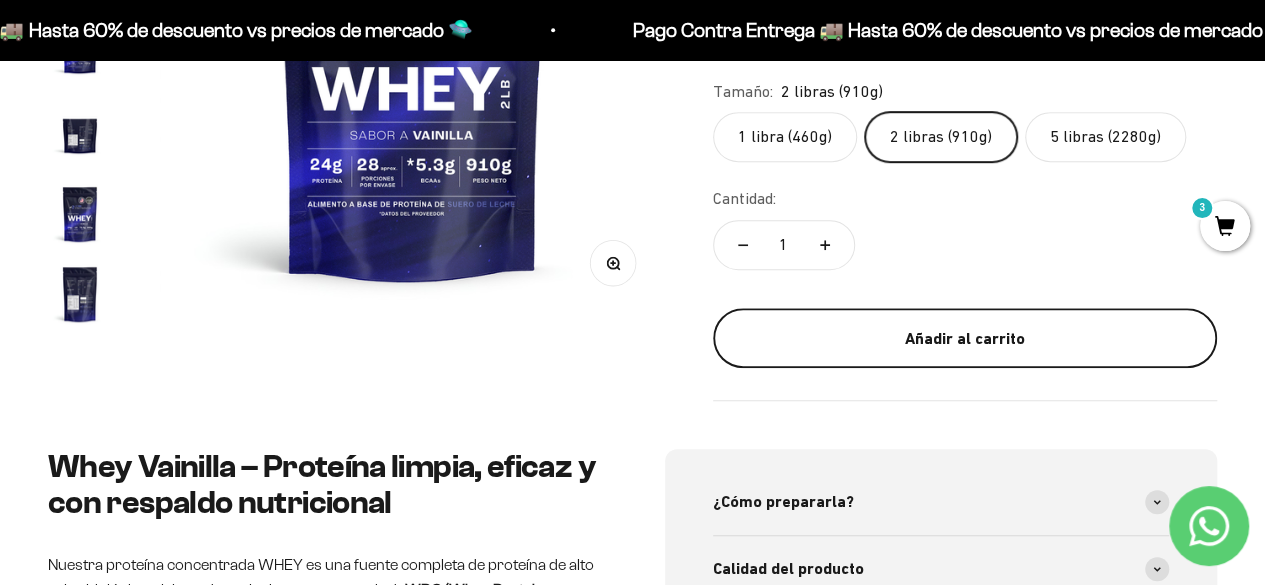 click on "Añadir al carrito" at bounding box center (965, 339) 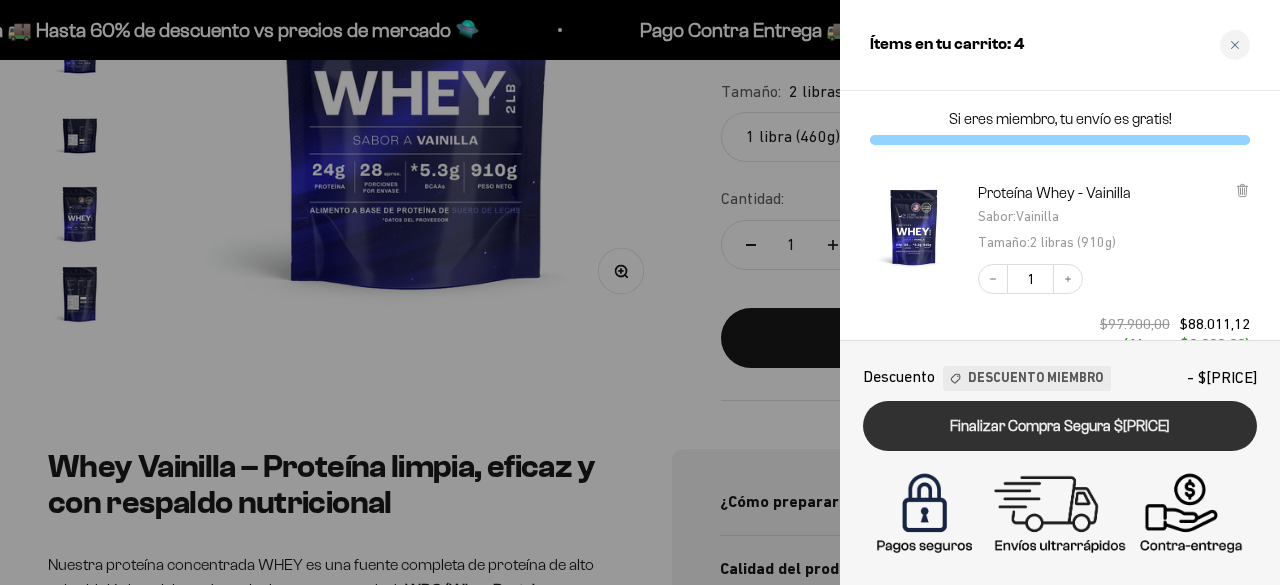 click on "Finalizar Compra Segura $[PRICE]" at bounding box center [1060, 426] 